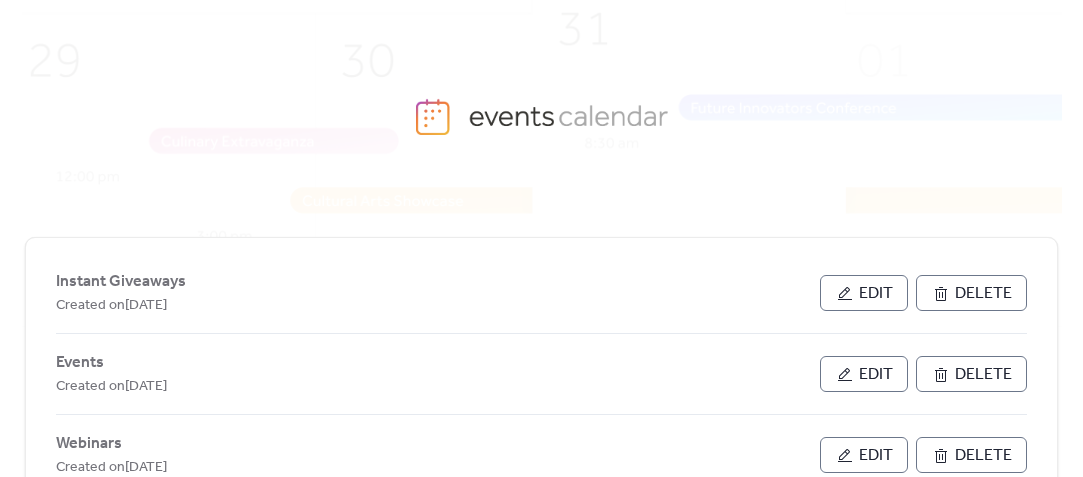 scroll, scrollTop: 48, scrollLeft: 0, axis: vertical 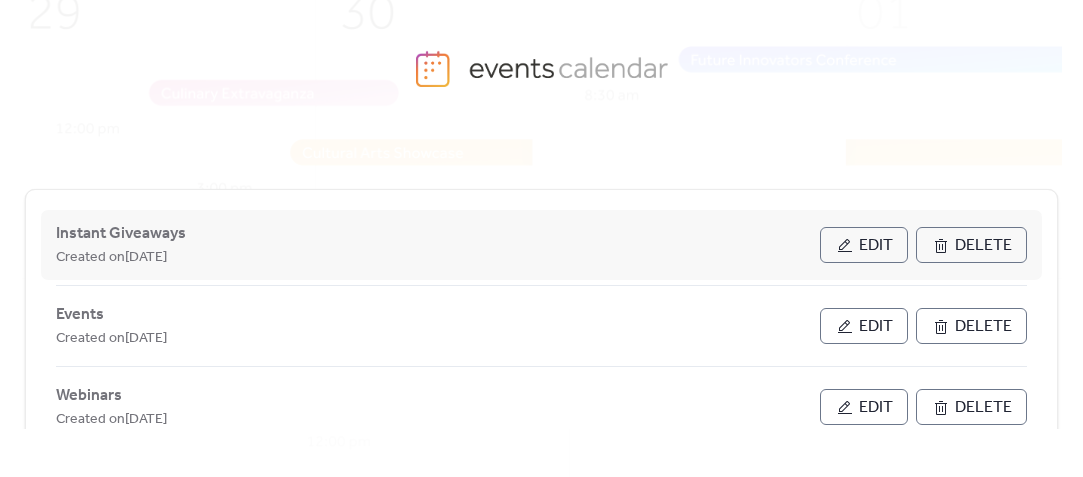 click on "Edit" at bounding box center [864, 245] 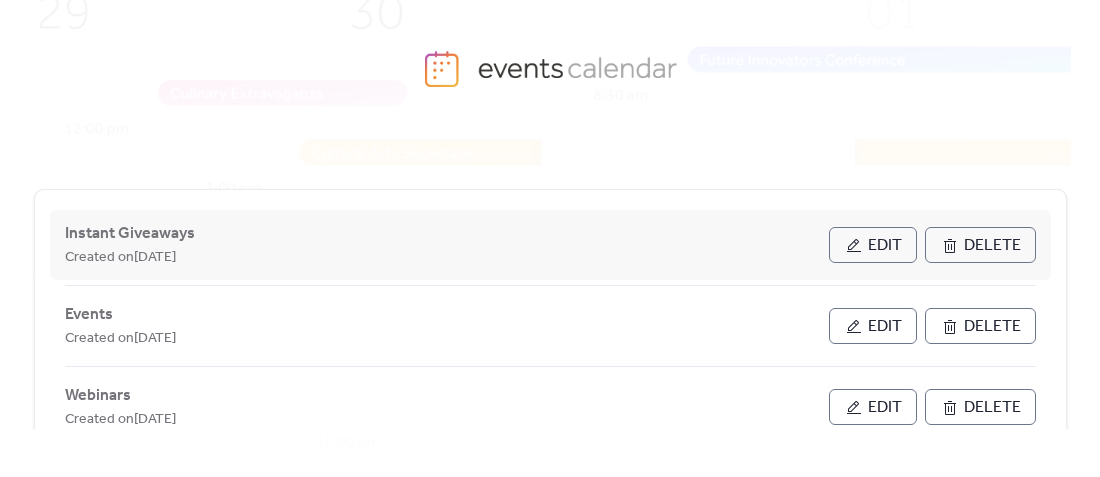 scroll, scrollTop: 0, scrollLeft: 0, axis: both 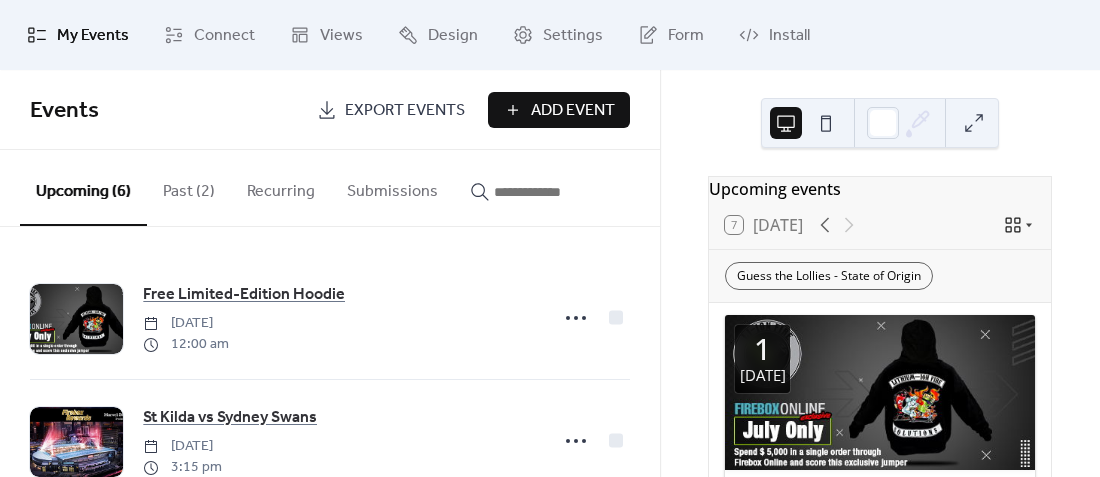 click on "Add Event" at bounding box center (573, 111) 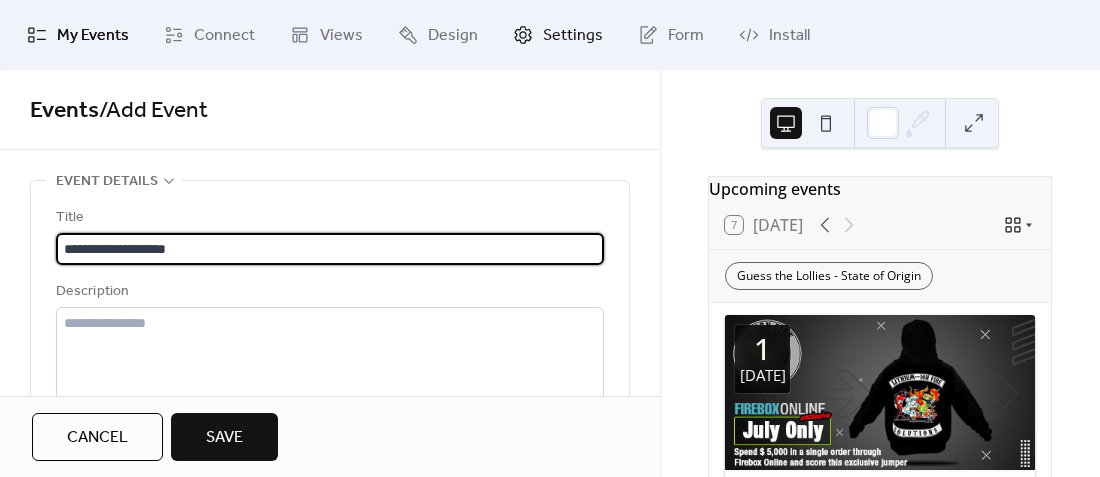 type on "**********" 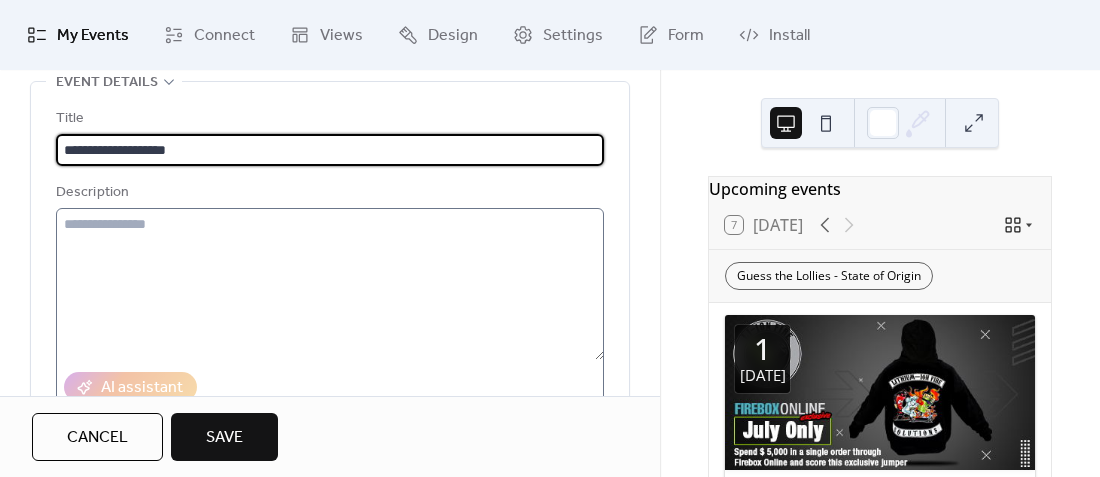 scroll, scrollTop: 100, scrollLeft: 0, axis: vertical 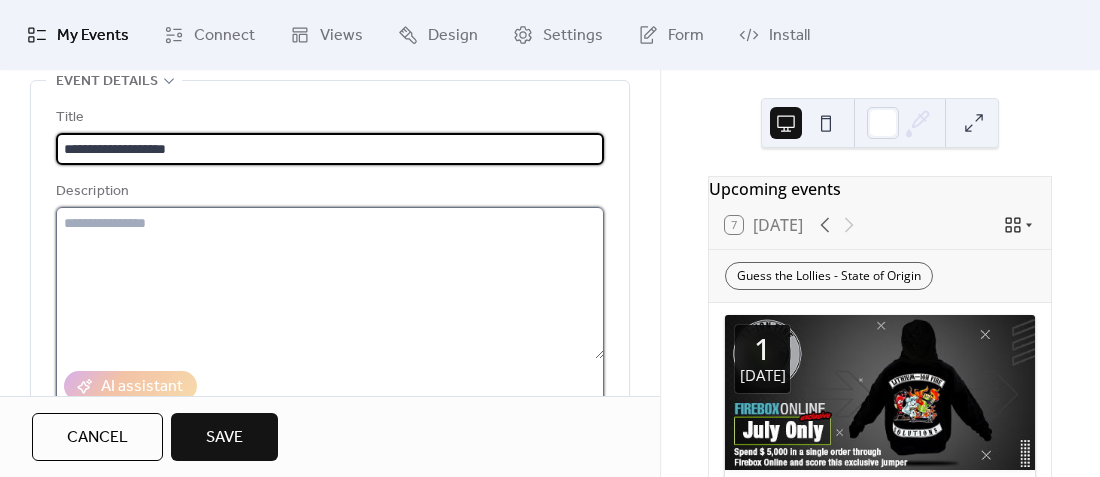 click at bounding box center (330, 283) 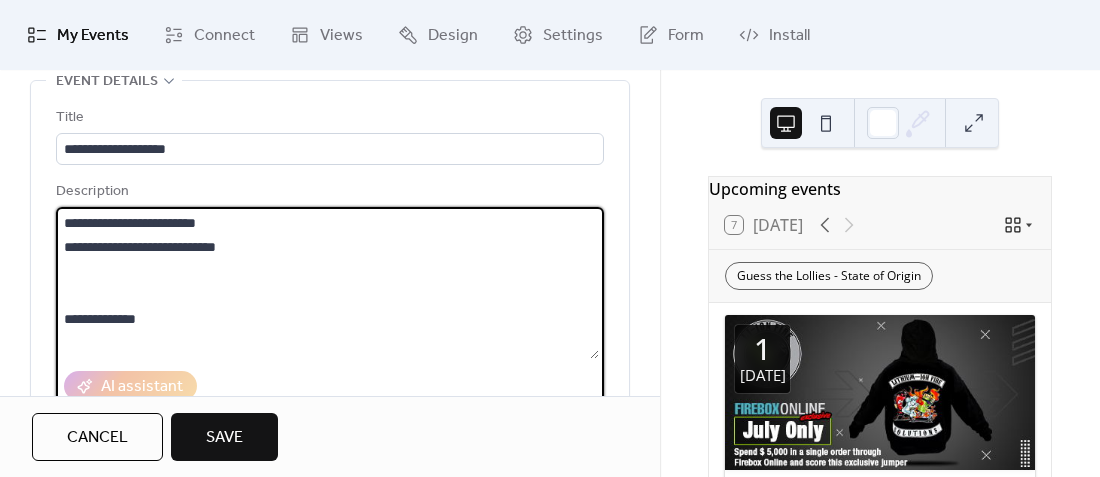 scroll, scrollTop: 24, scrollLeft: 0, axis: vertical 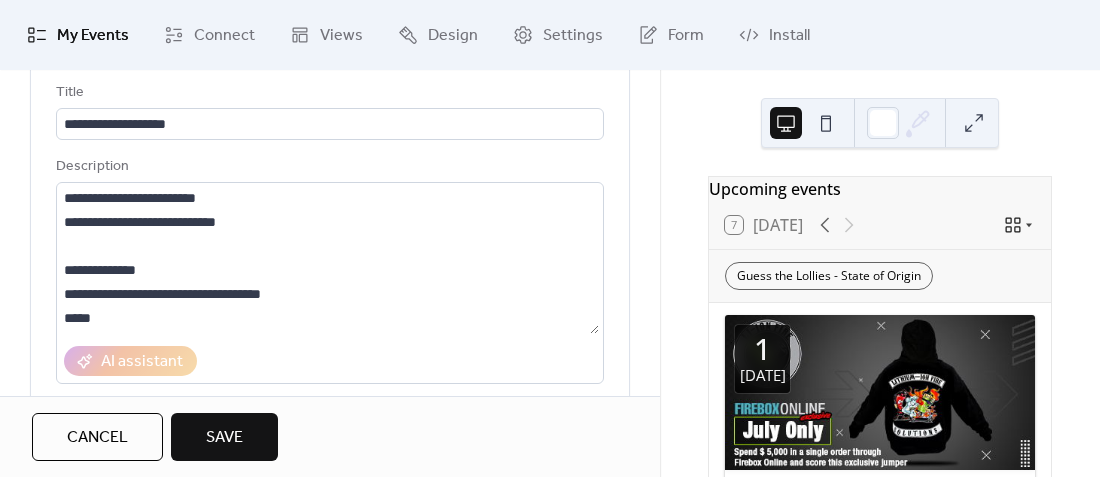 click on "**********" at bounding box center [330, 330] 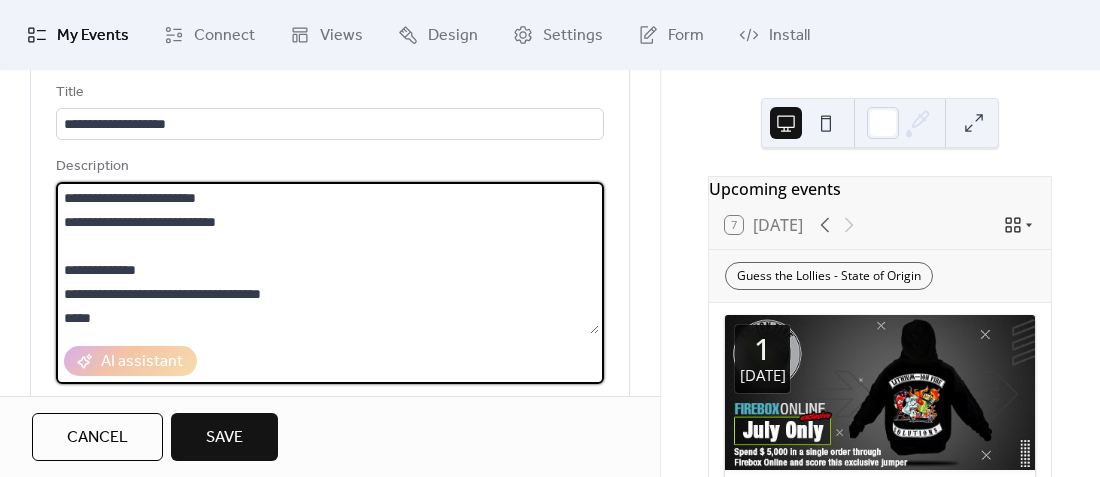 click on "**********" at bounding box center (327, 258) 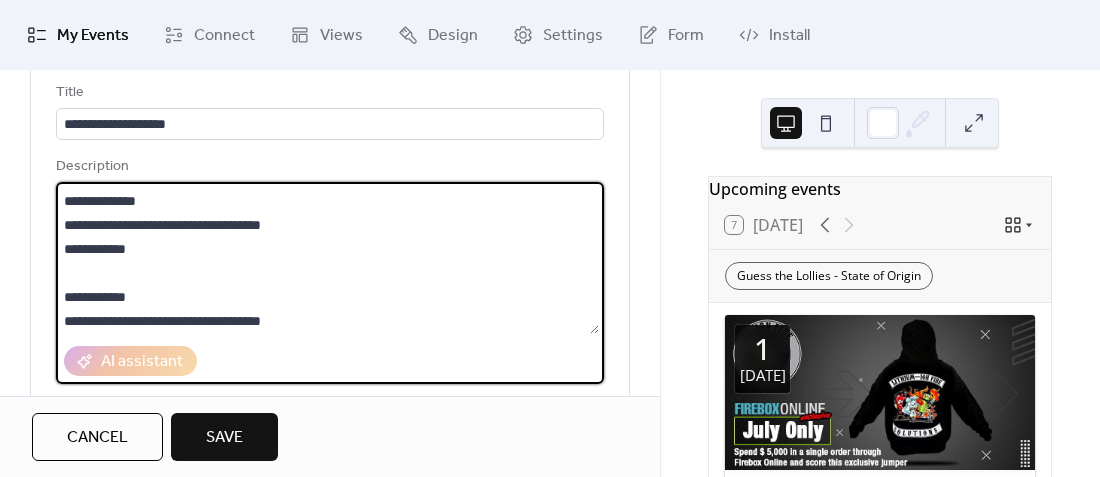 scroll, scrollTop: 94, scrollLeft: 0, axis: vertical 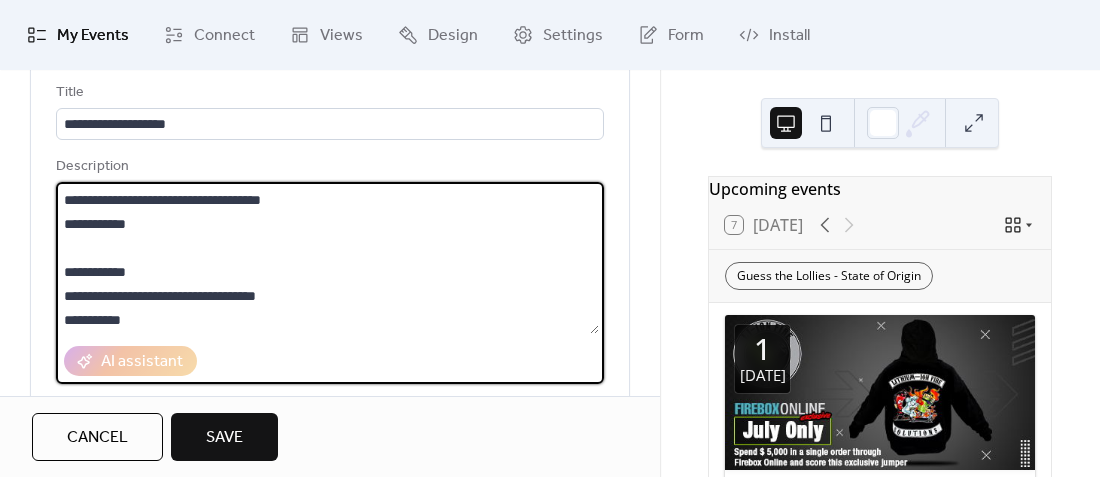 type on "**********" 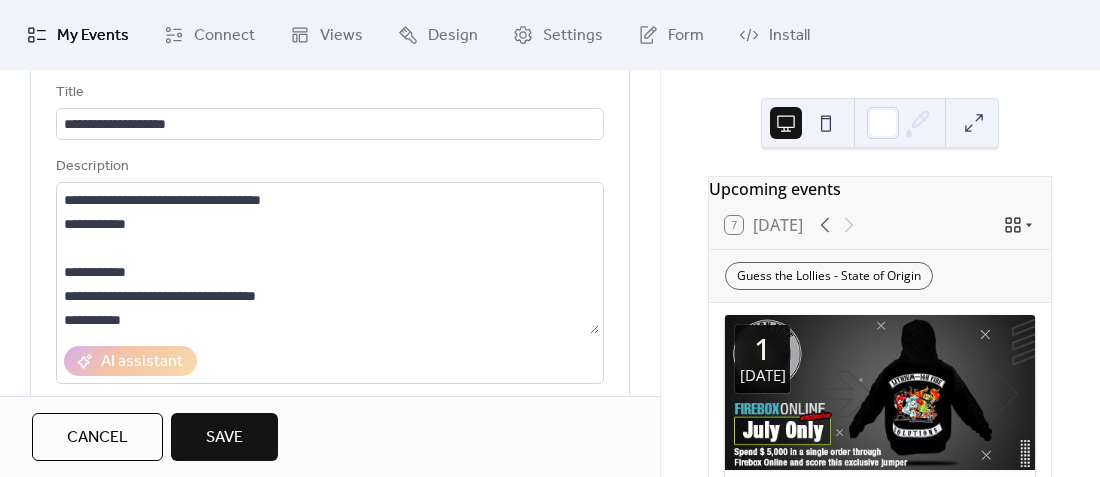 click on "**********" at bounding box center (330, 330) 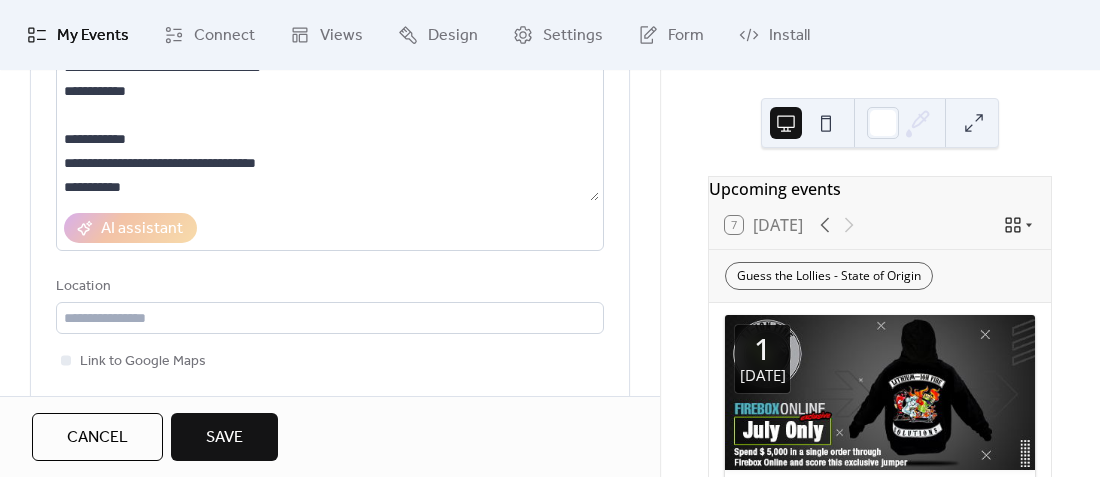 scroll, scrollTop: 445, scrollLeft: 0, axis: vertical 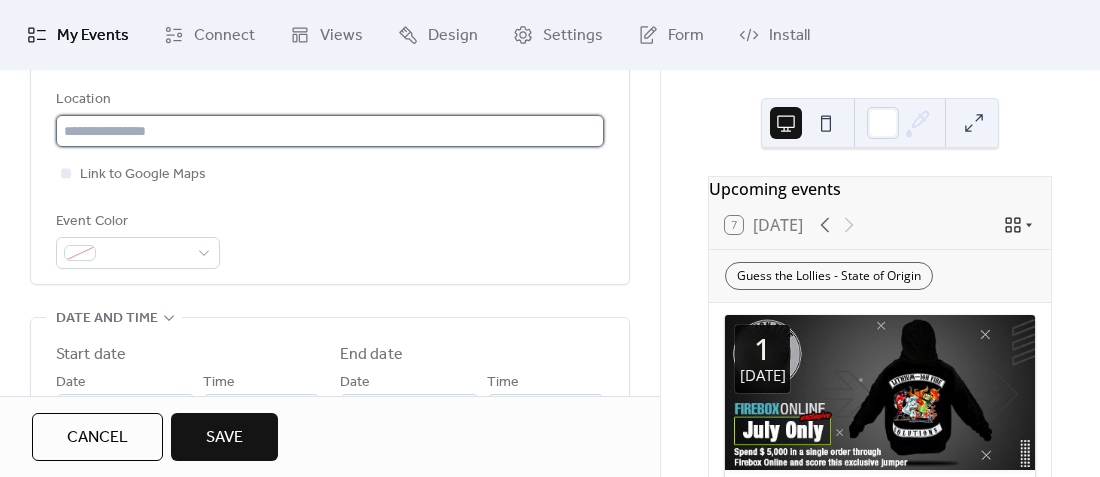 click at bounding box center [330, 131] 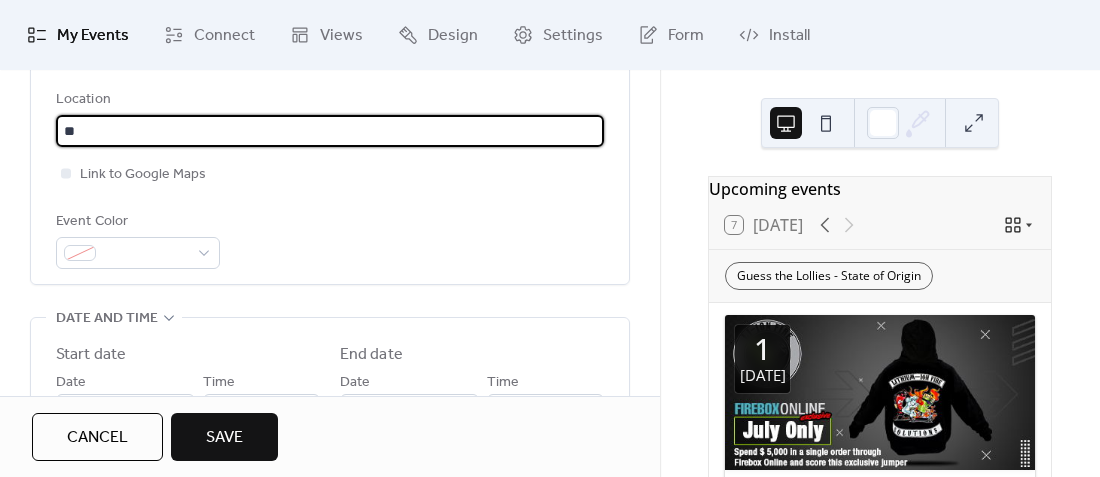 type on "*" 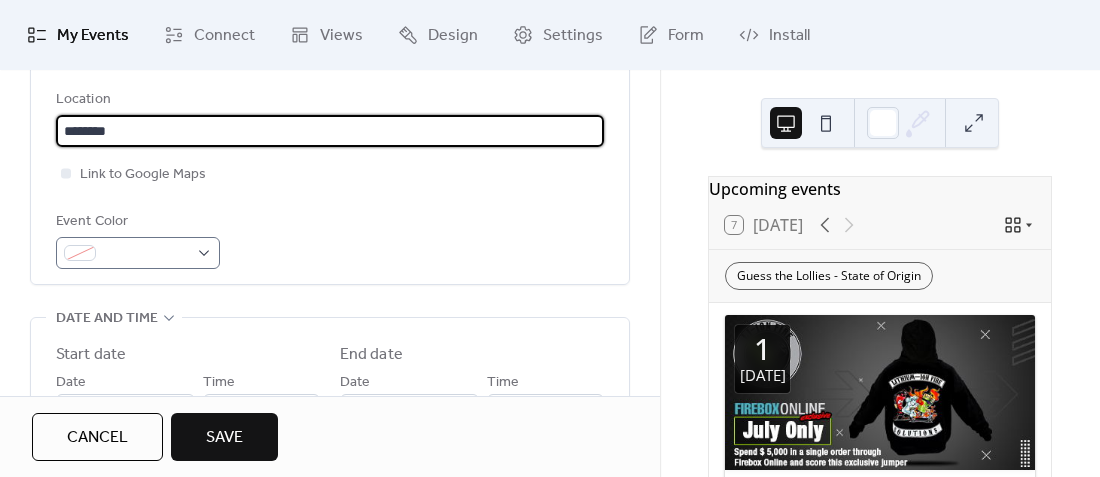 type on "********" 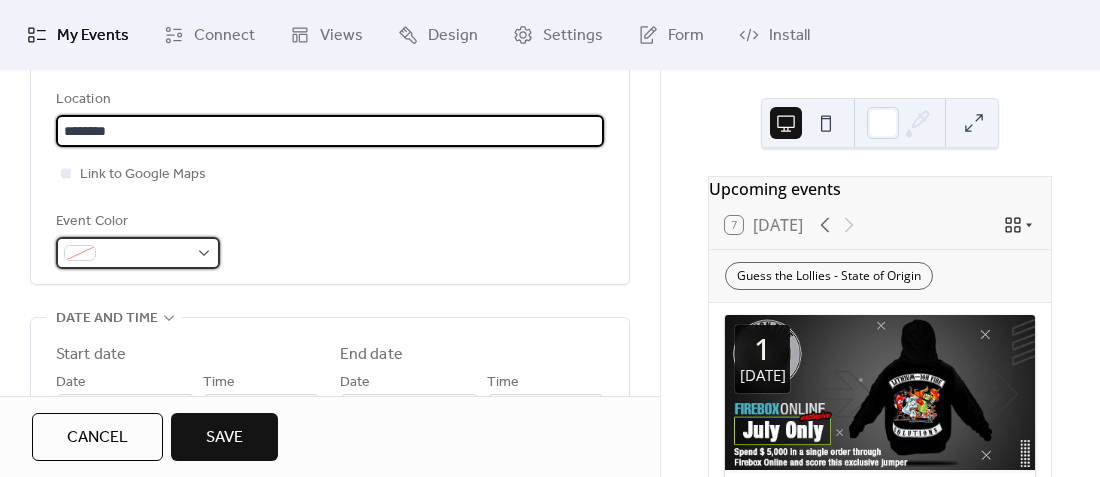 click at bounding box center (146, 254) 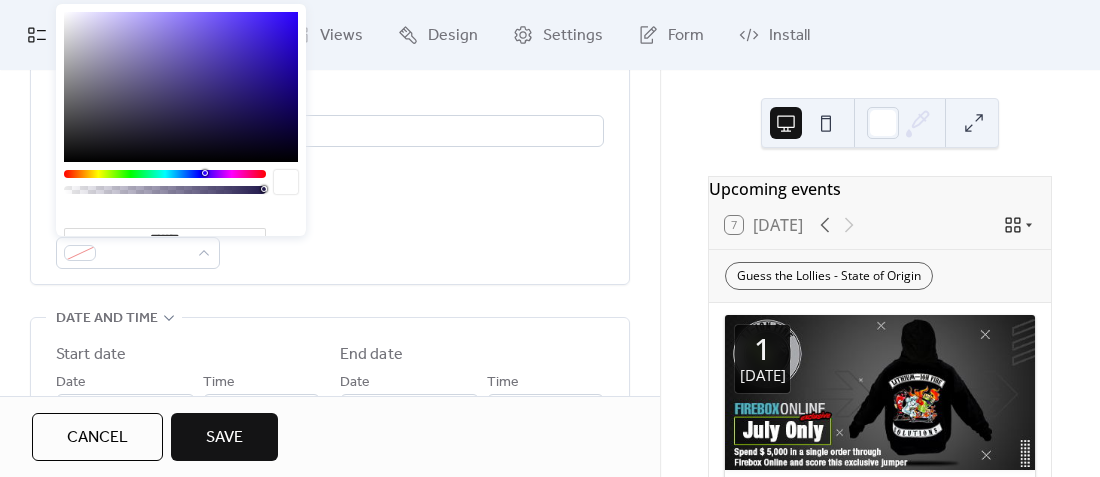 click on "******* hex" at bounding box center (181, 181) 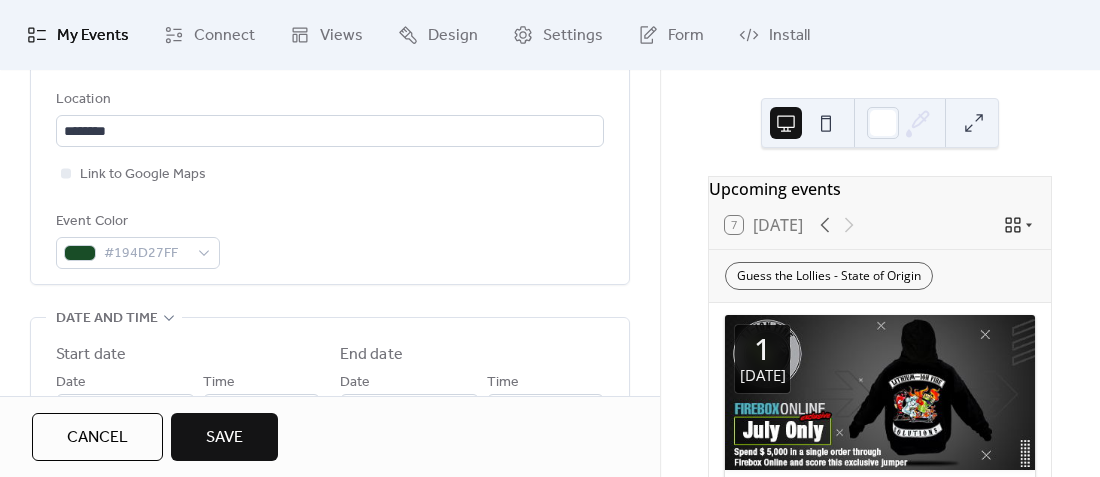 click on "Event Color #194D27FF" at bounding box center (330, 239) 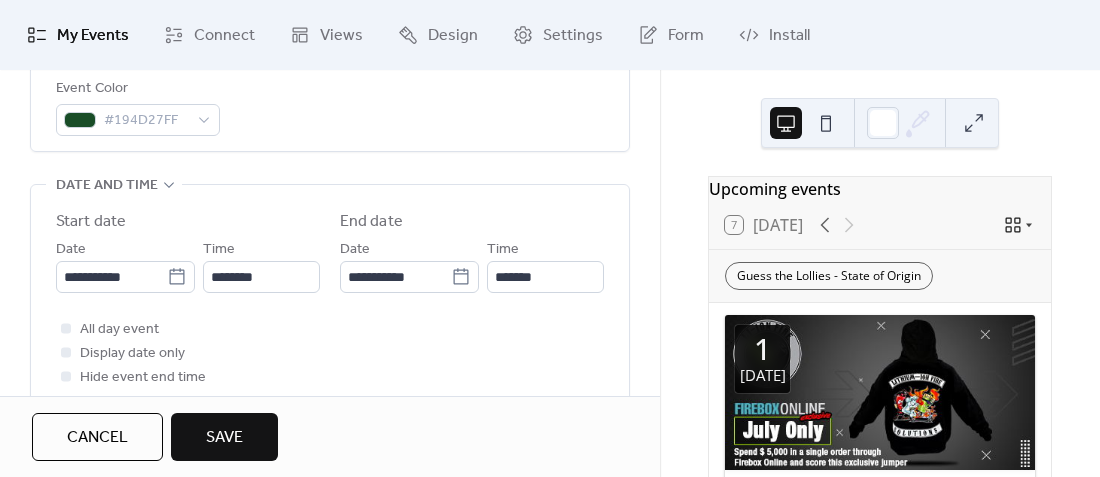 scroll, scrollTop: 1, scrollLeft: 0, axis: vertical 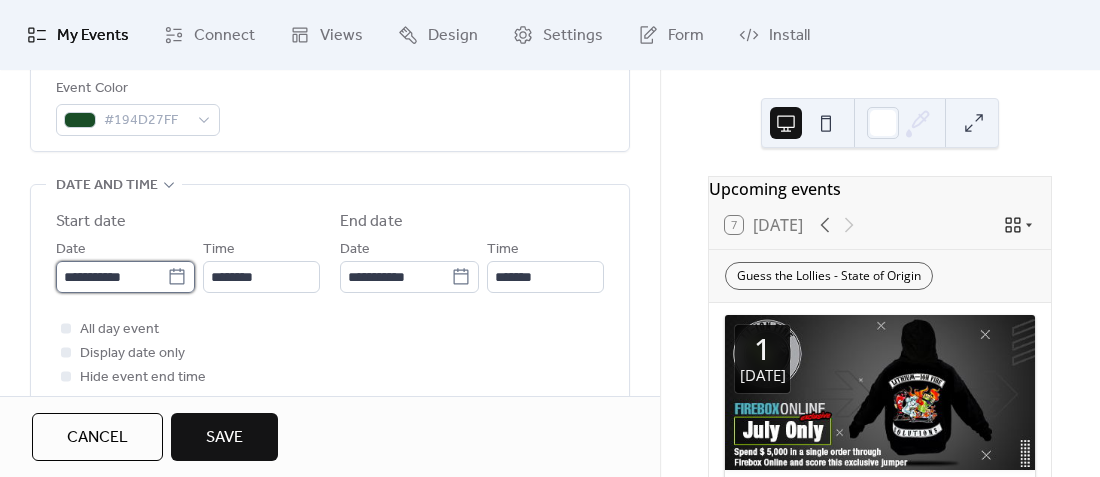 click on "**********" at bounding box center [111, 277] 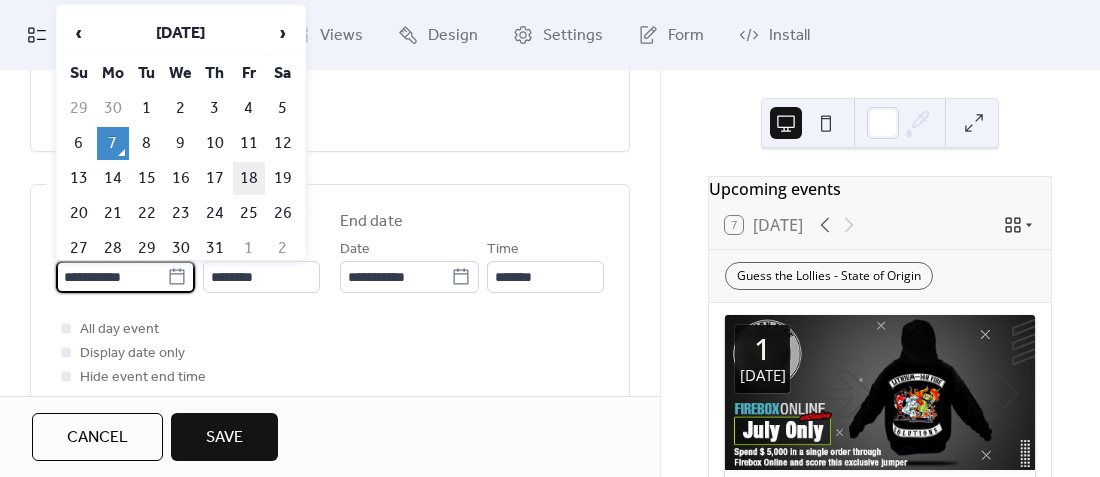 click on "18" at bounding box center (249, 178) 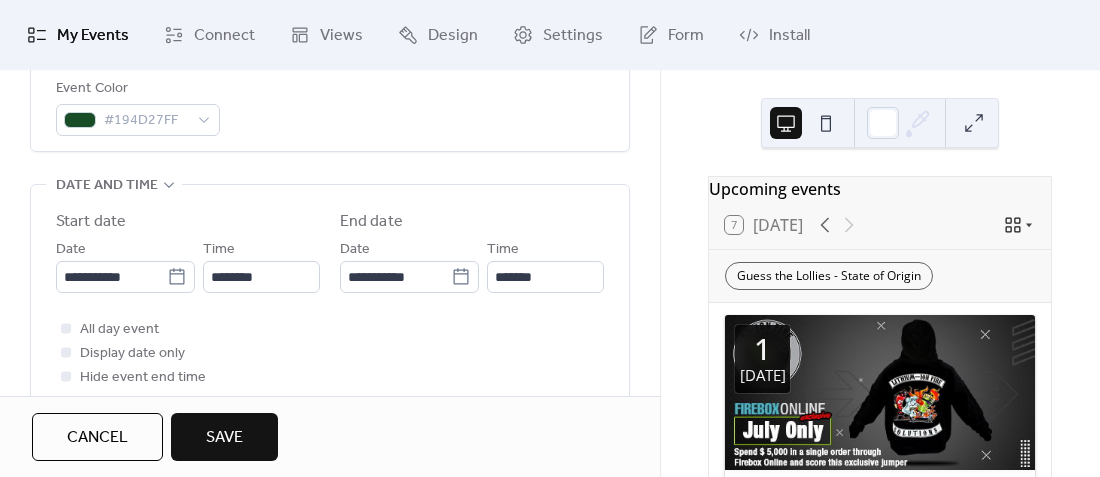type on "**********" 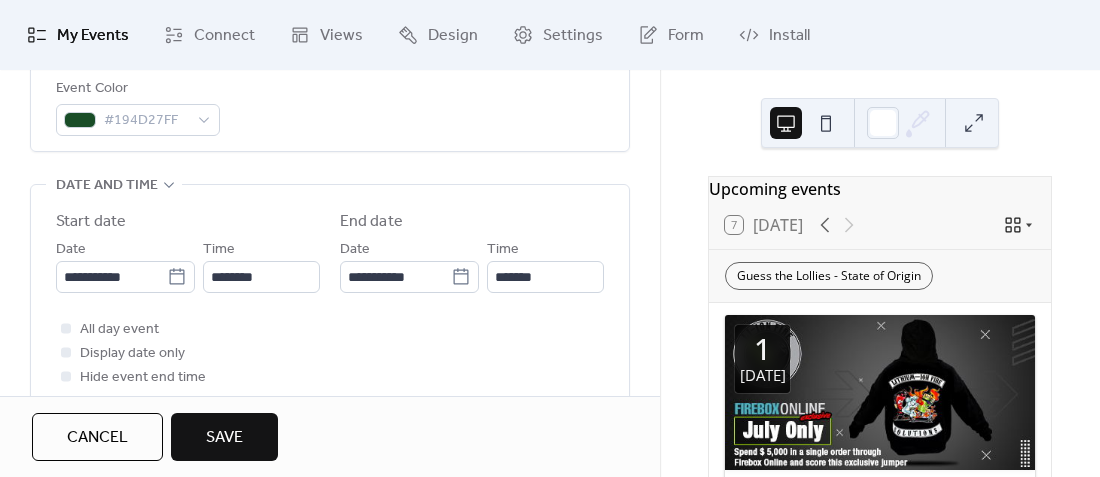 type on "**********" 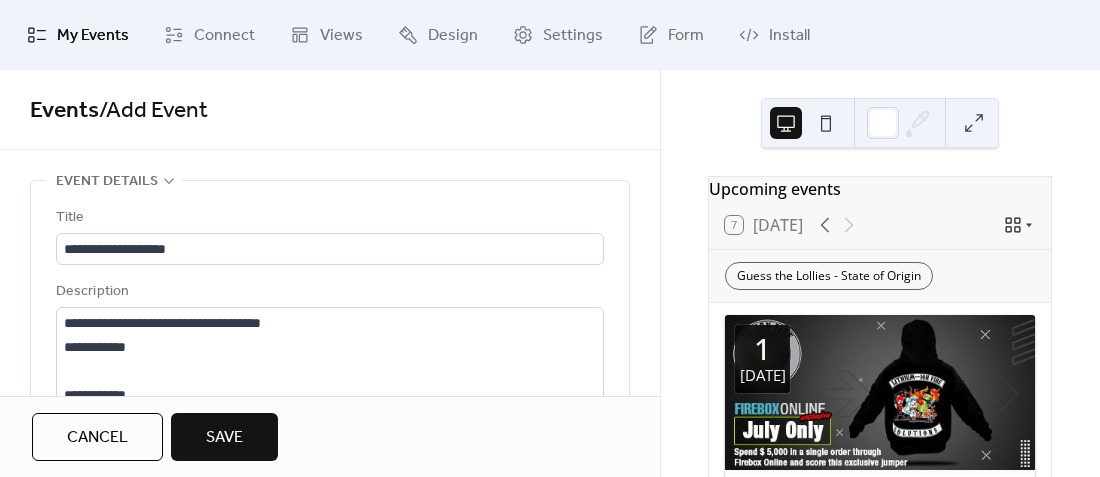 scroll, scrollTop: 40, scrollLeft: 0, axis: vertical 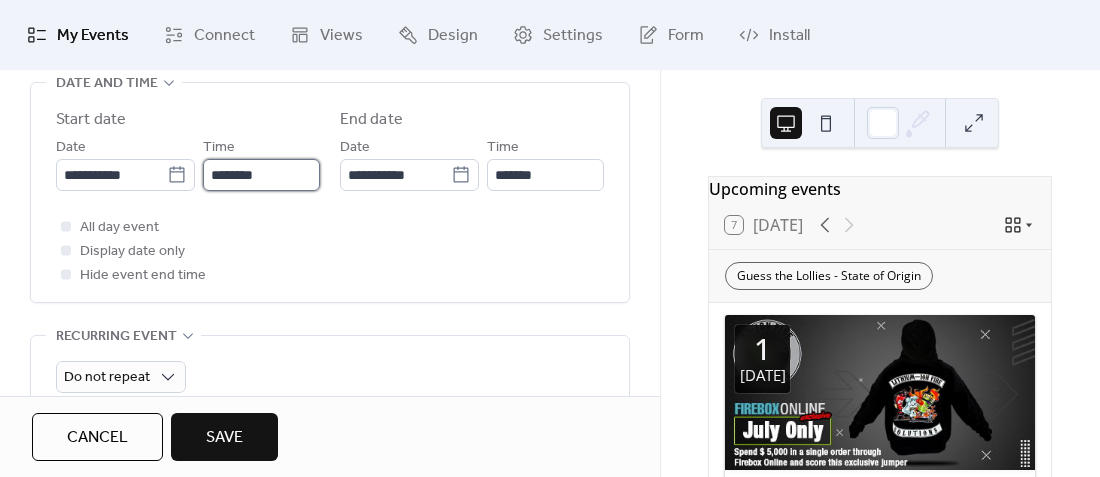 click on "********" at bounding box center [261, 175] 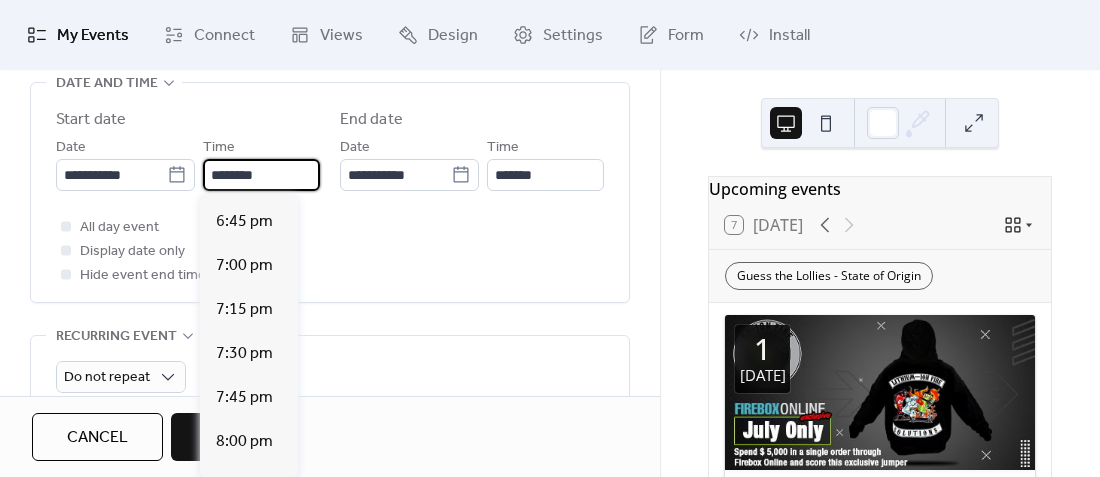 scroll, scrollTop: 3294, scrollLeft: 0, axis: vertical 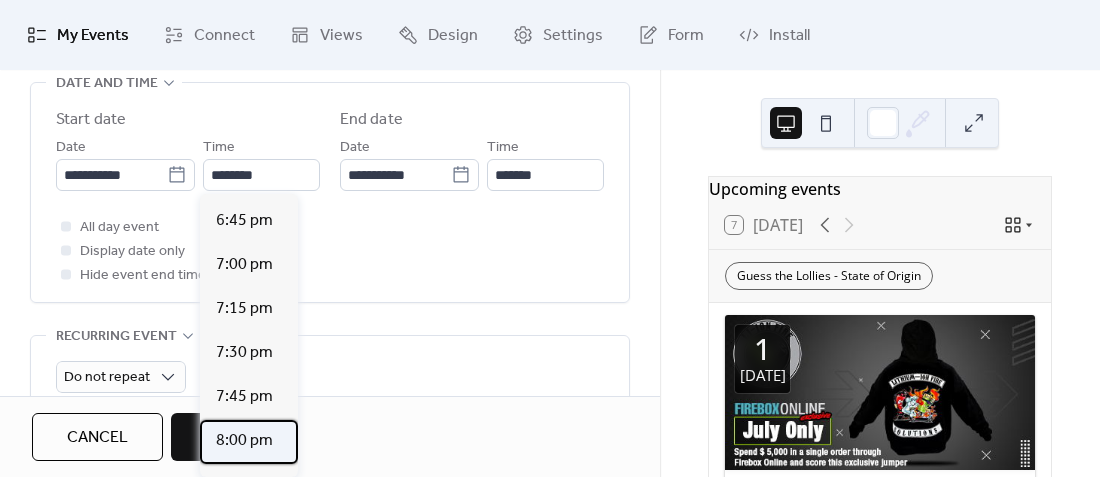 click on "8:00 pm" at bounding box center [244, 441] 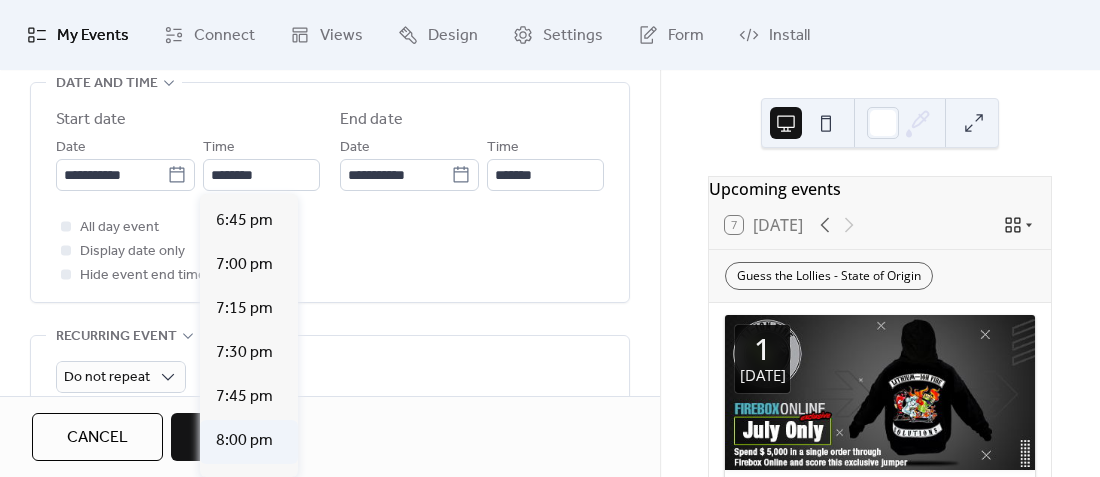 type on "*******" 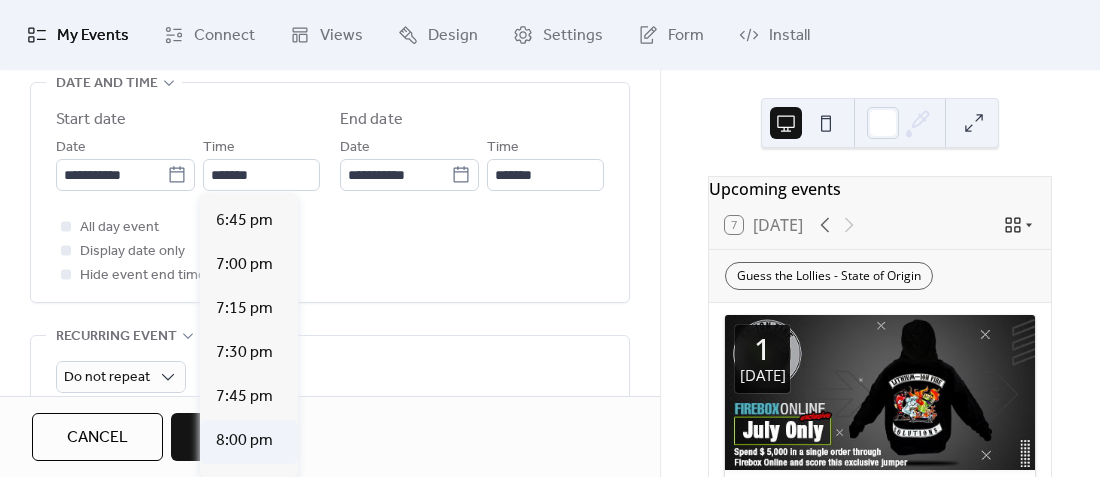scroll, scrollTop: 0, scrollLeft: 0, axis: both 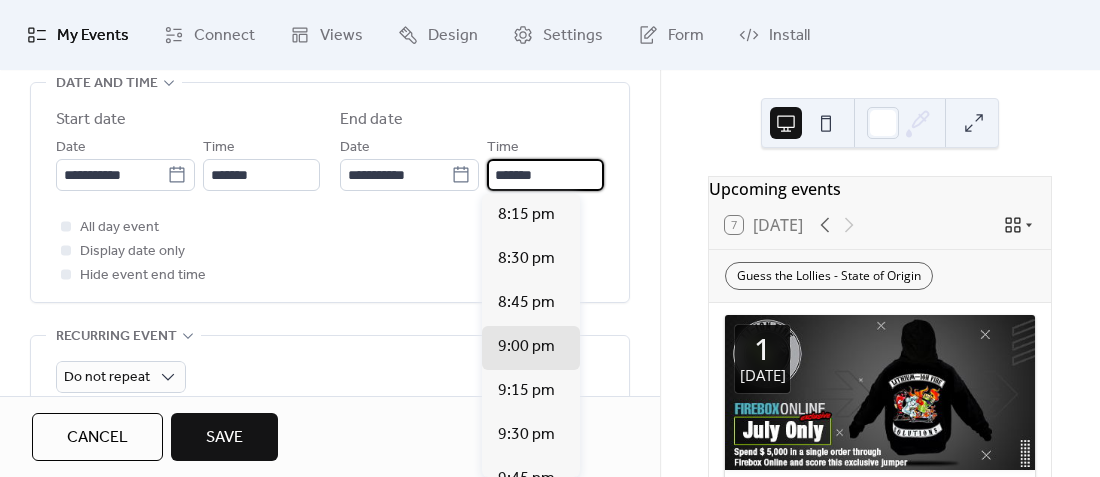 click on "*******" at bounding box center (545, 175) 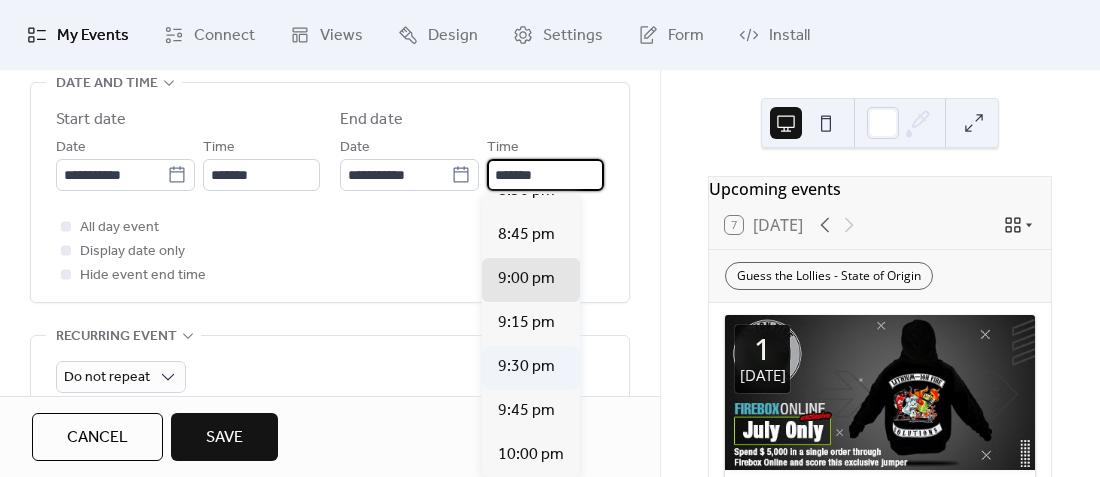 scroll, scrollTop: 68, scrollLeft: 0, axis: vertical 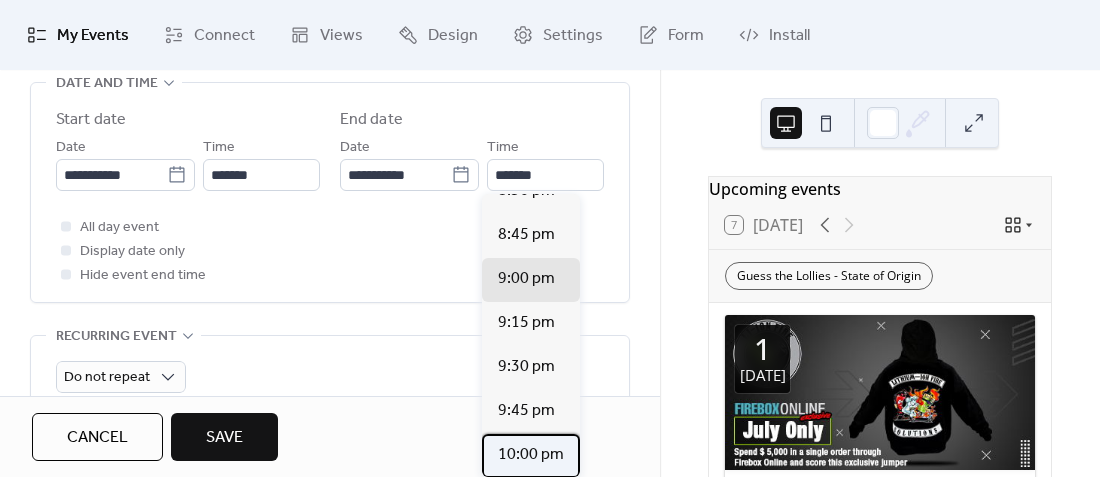 click on "10:00 pm" at bounding box center [531, 455] 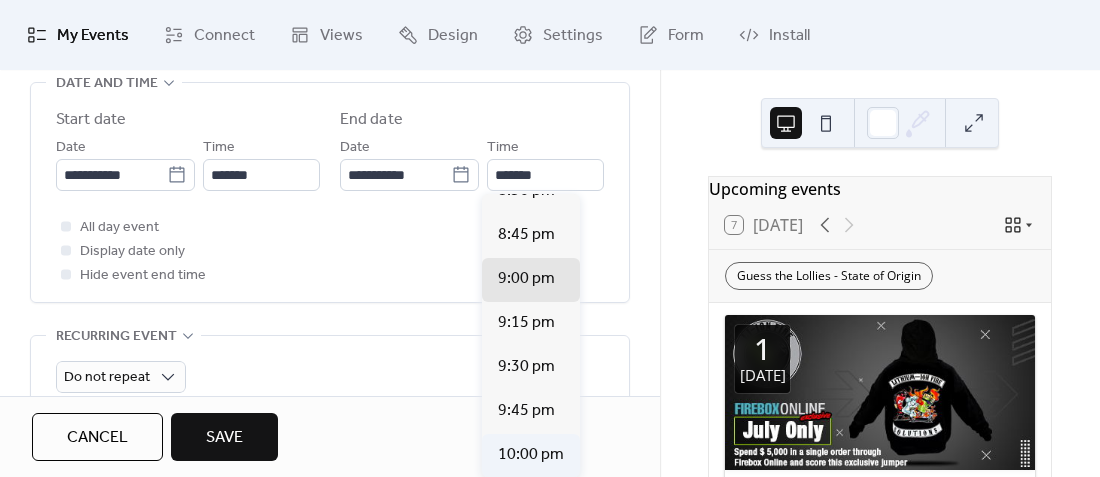type on "********" 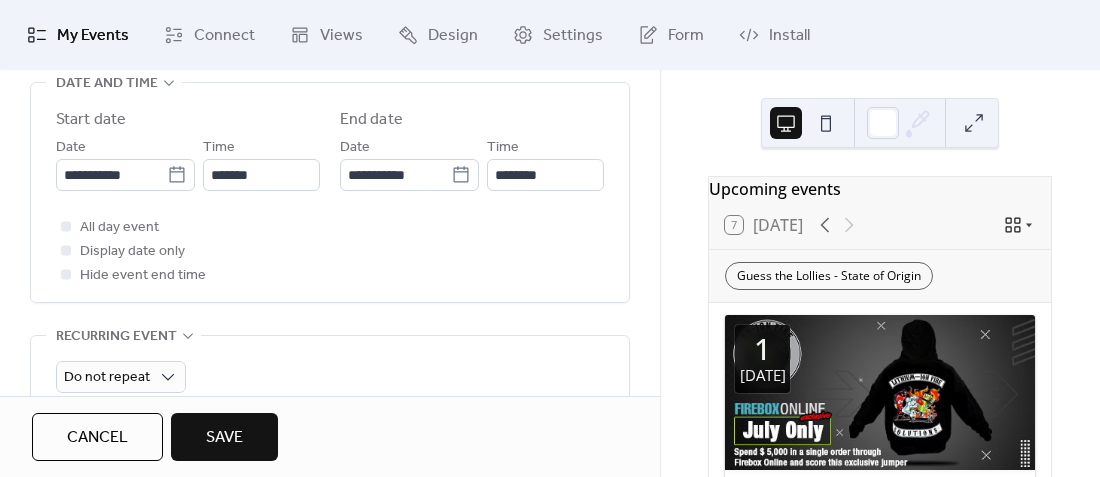 click on "All day event Display date only Hide event end time" at bounding box center (330, 251) 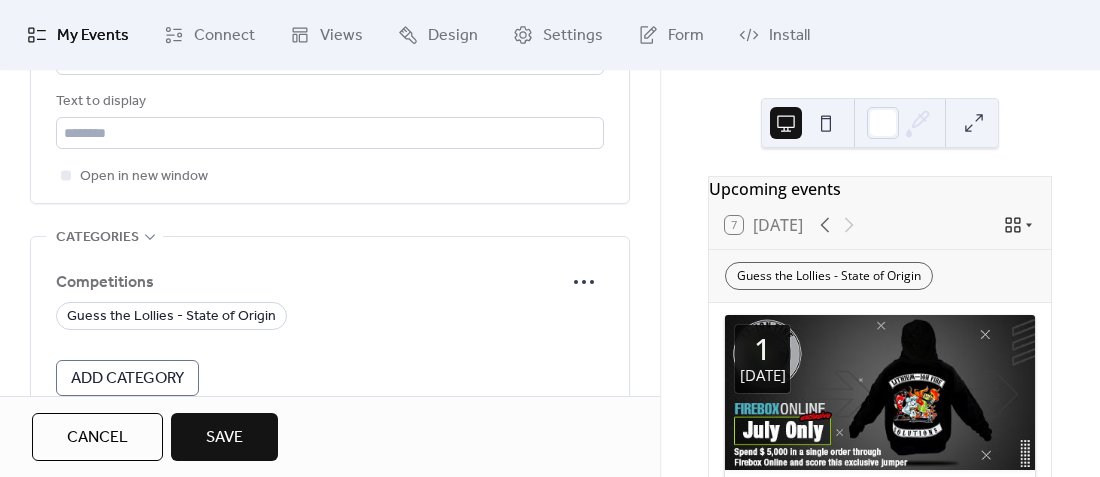 scroll, scrollTop: 1441, scrollLeft: 0, axis: vertical 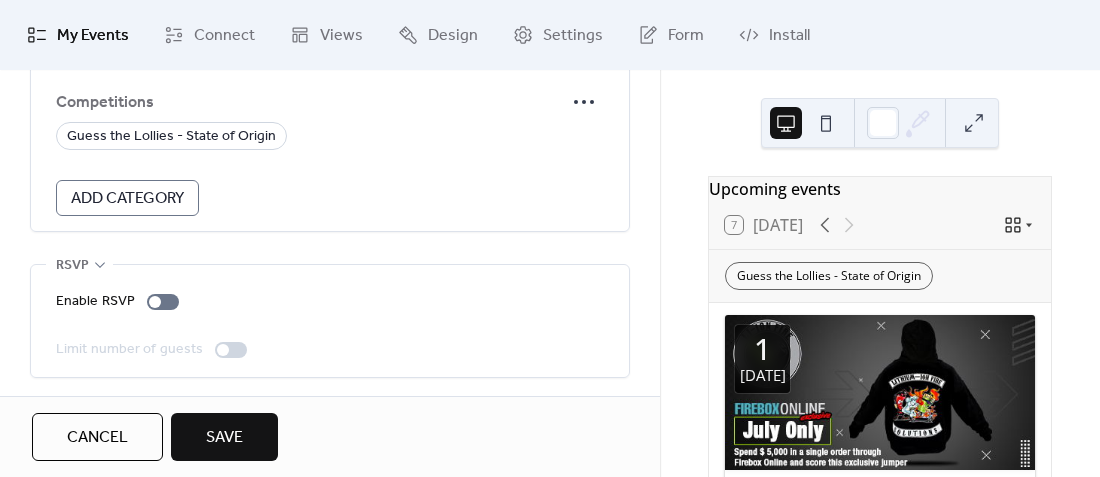 click on "Enable RSVP Limit number of guests" at bounding box center (330, 321) 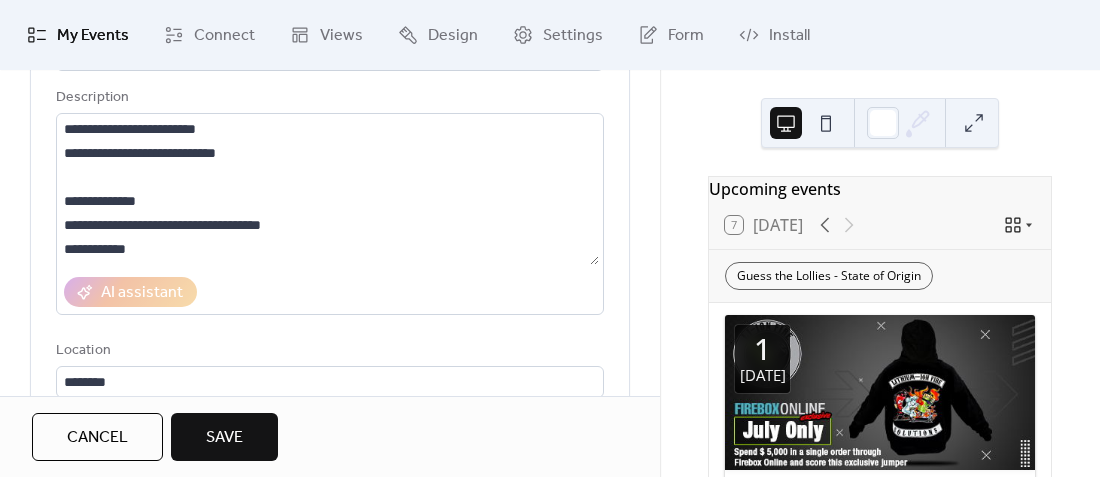 scroll, scrollTop: 194, scrollLeft: 0, axis: vertical 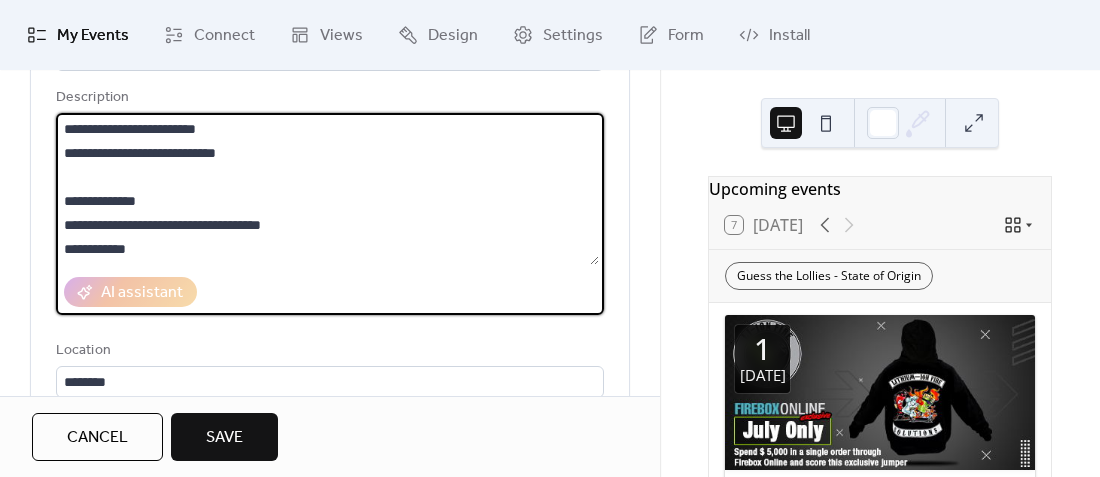 click on "**********" at bounding box center (327, 189) 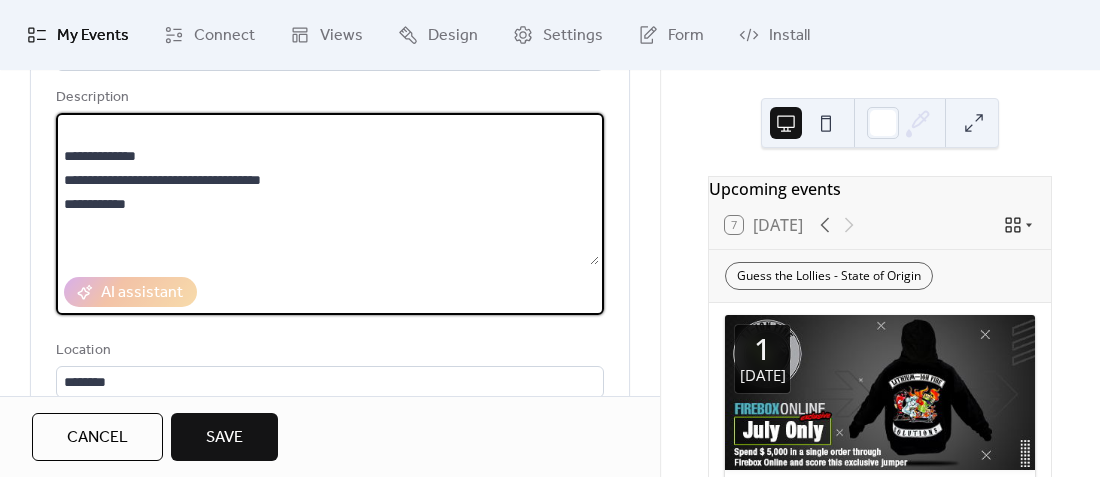paste on "**********" 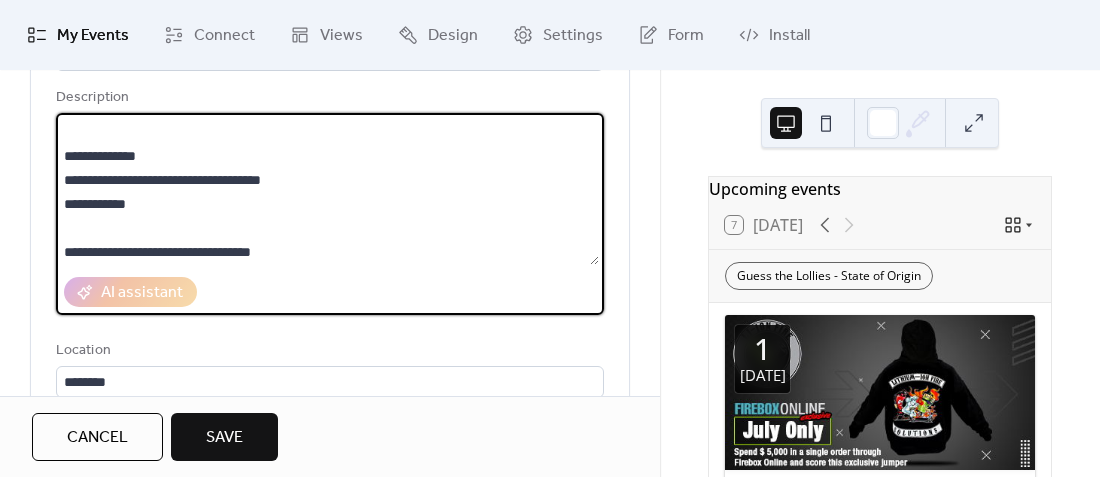scroll, scrollTop: 405, scrollLeft: 0, axis: vertical 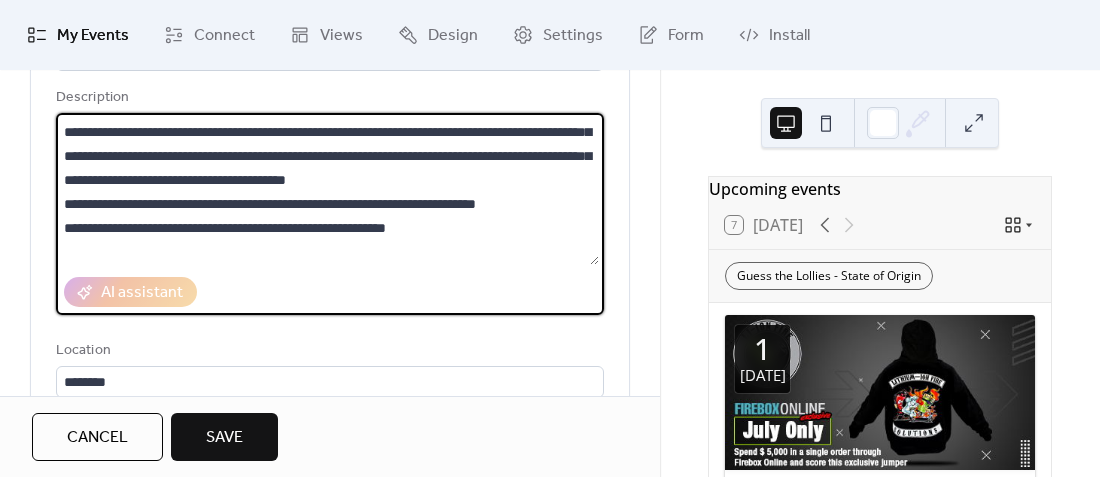 type on "**********" 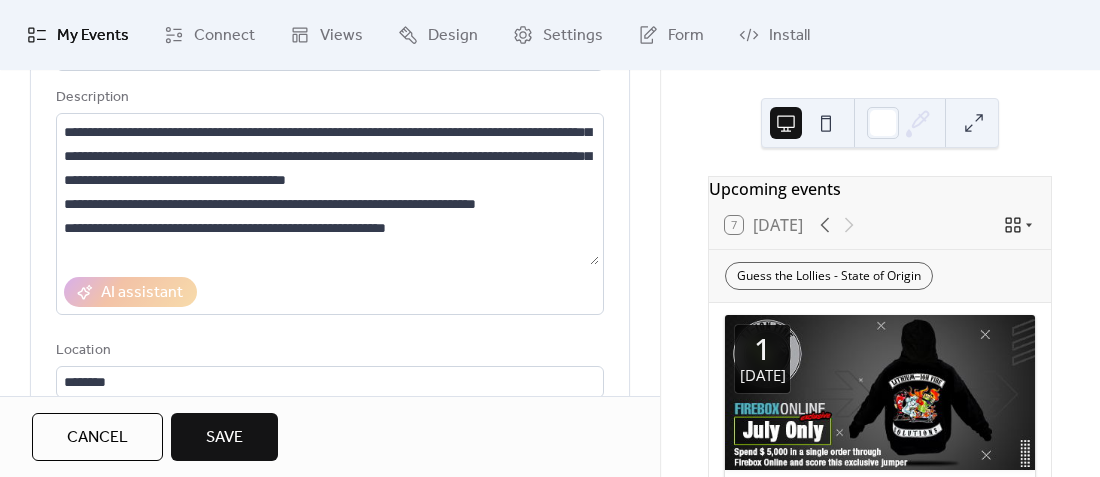 click on "**********" at bounding box center (330, 266) 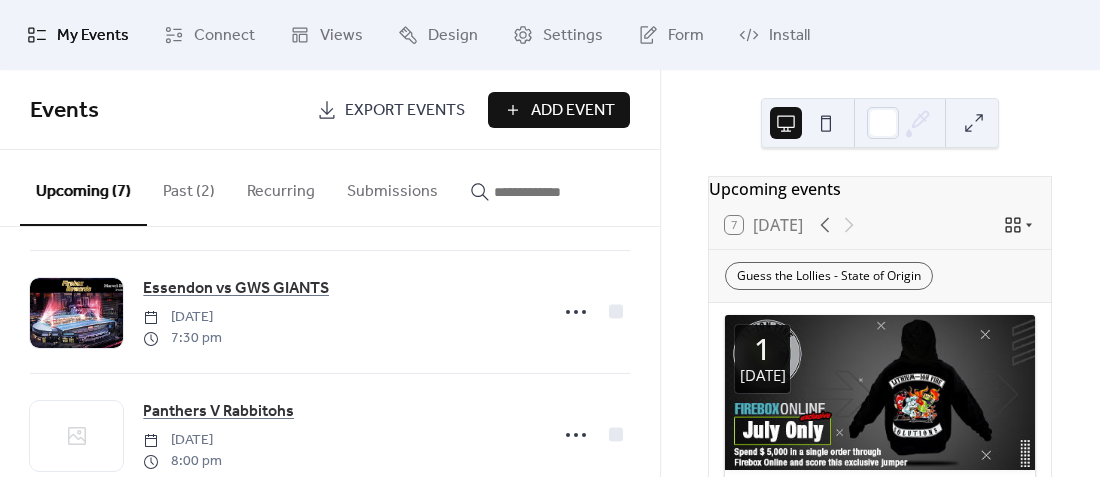 scroll, scrollTop: 319, scrollLeft: 0, axis: vertical 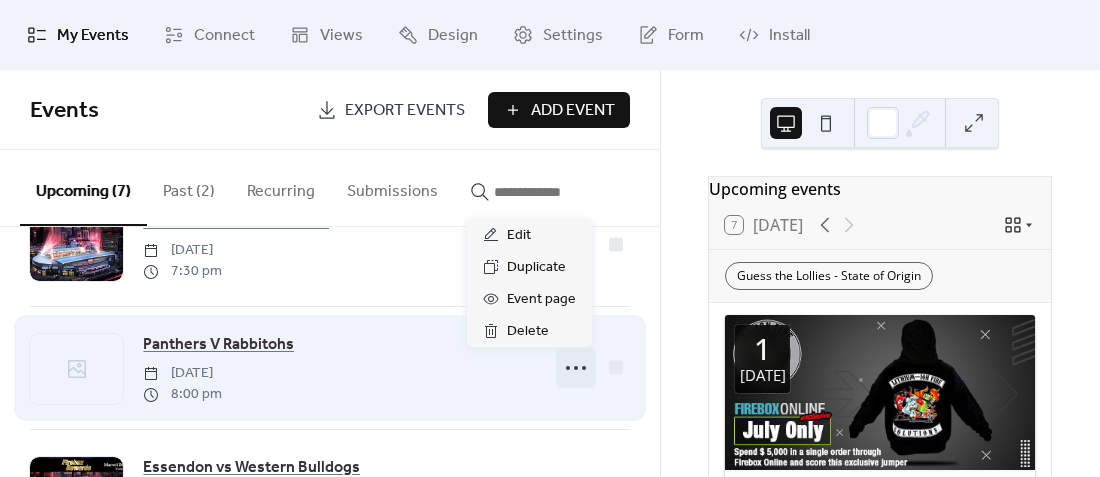 click 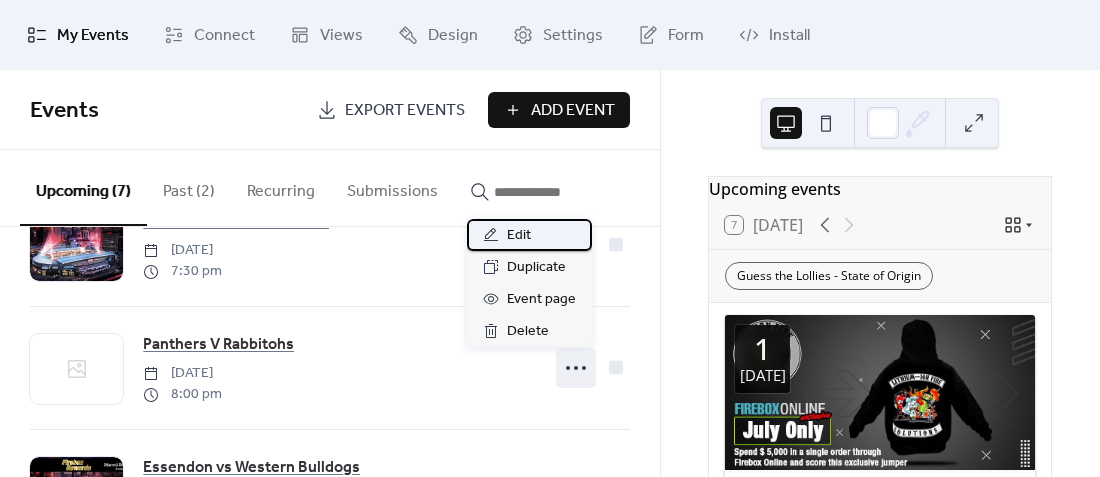 click on "Edit" at bounding box center (529, 235) 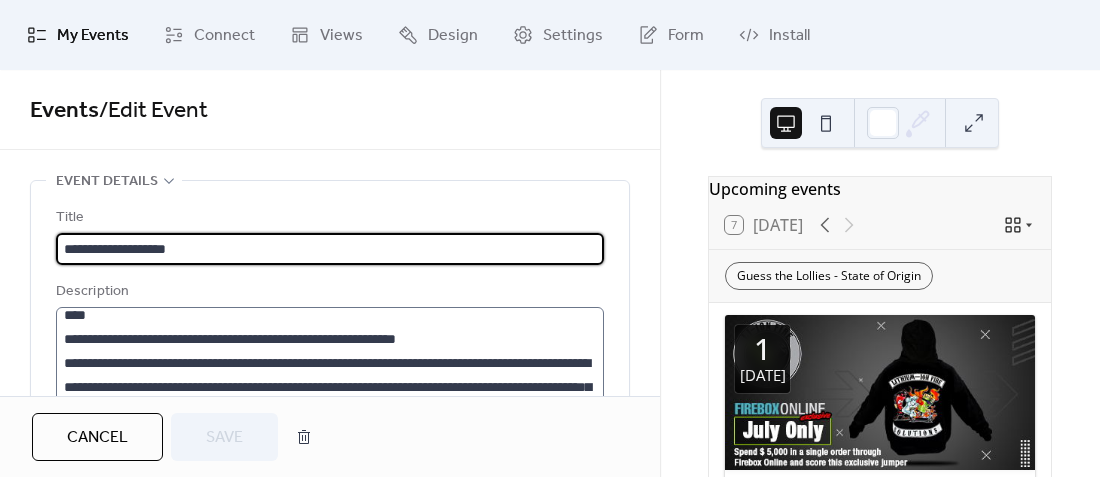 scroll, scrollTop: 504, scrollLeft: 0, axis: vertical 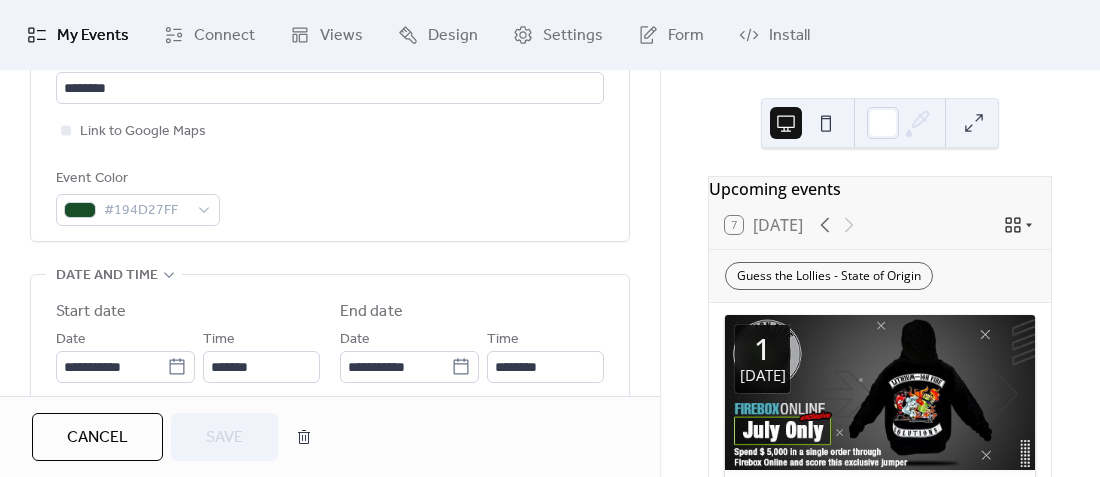 drag, startPoint x: 374, startPoint y: 242, endPoint x: 318, endPoint y: 242, distance: 56 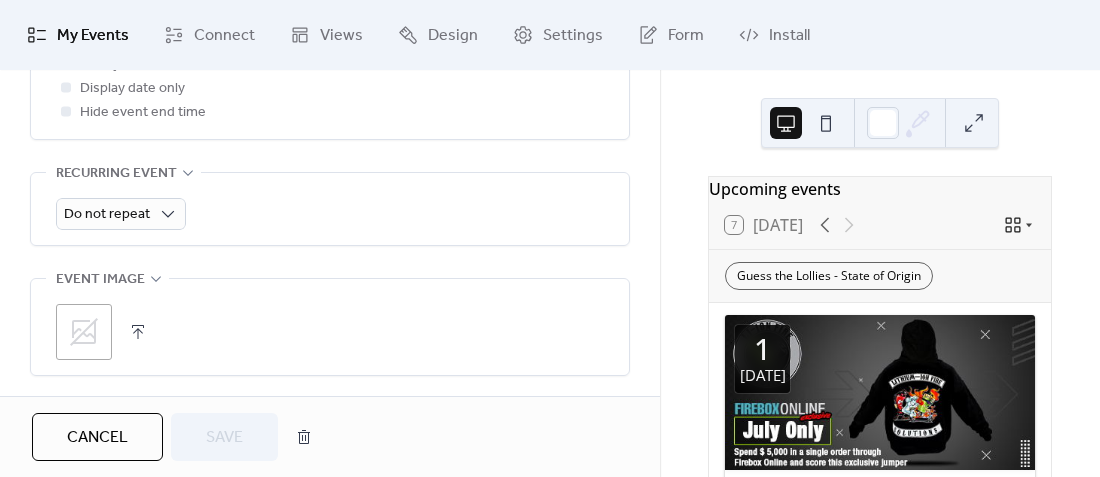 scroll, scrollTop: 901, scrollLeft: 0, axis: vertical 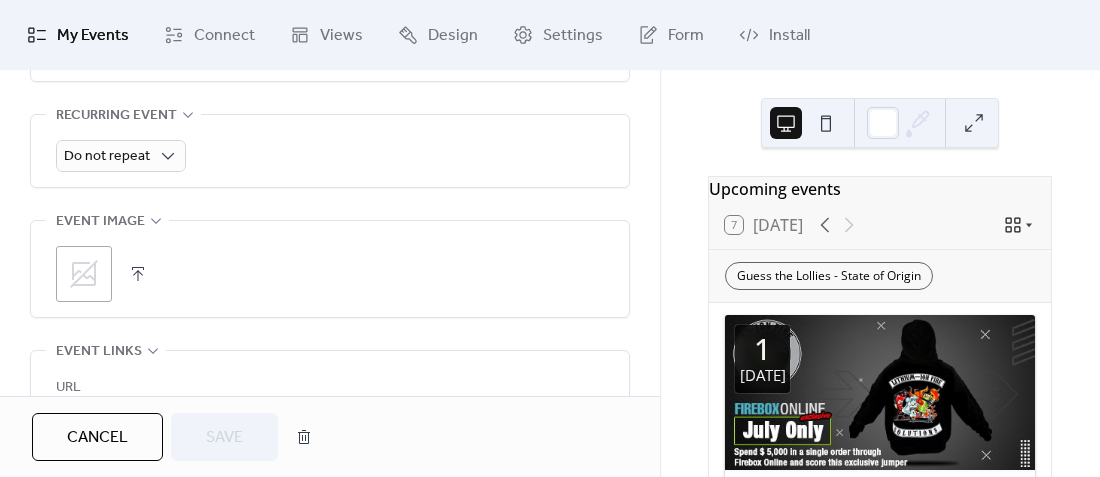 click 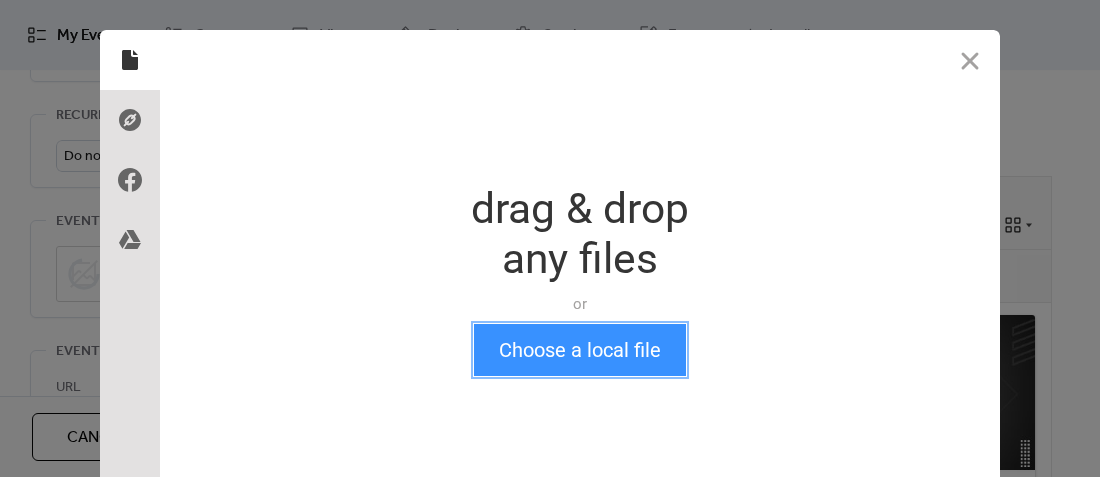 click on "Choose a local file" at bounding box center (580, 350) 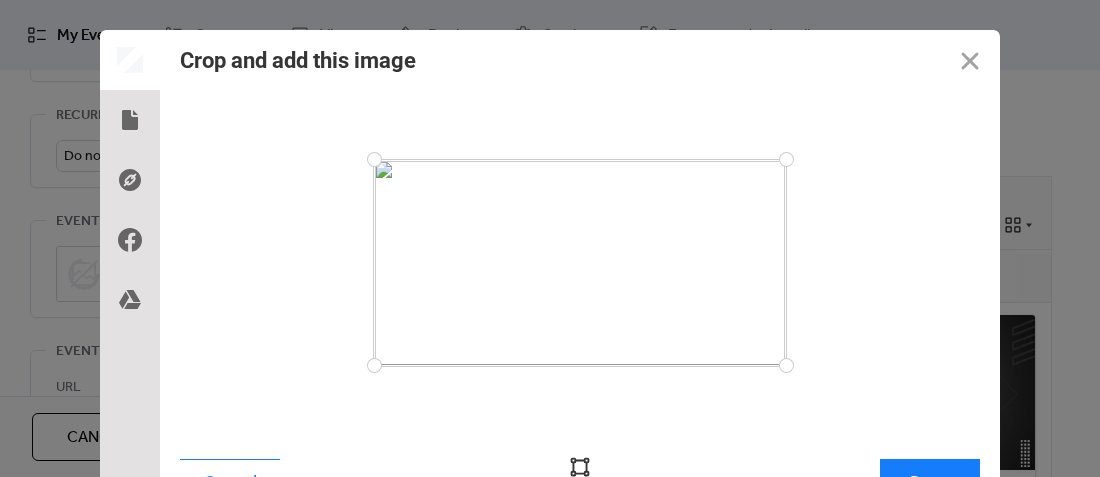 scroll, scrollTop: 28, scrollLeft: 0, axis: vertical 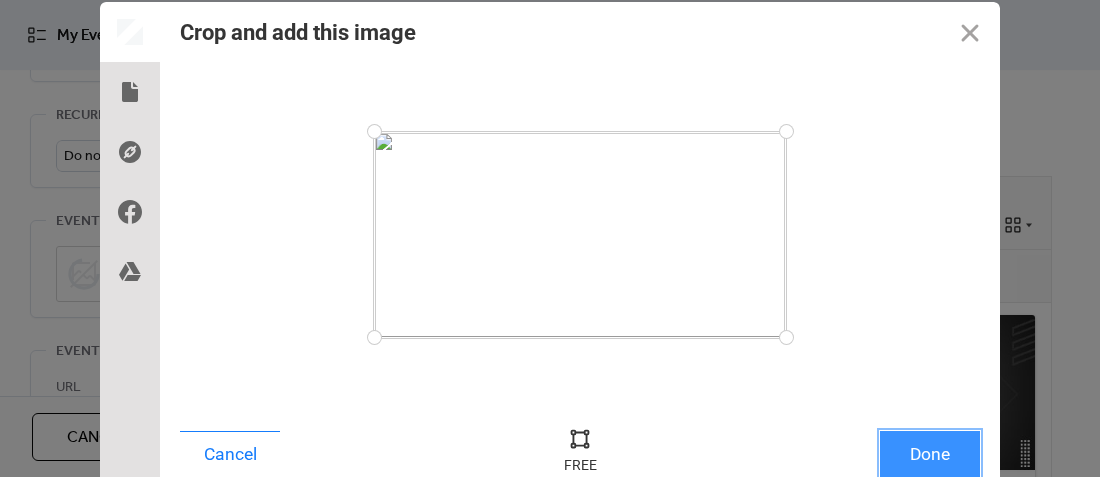 click on "Done" at bounding box center [930, 454] 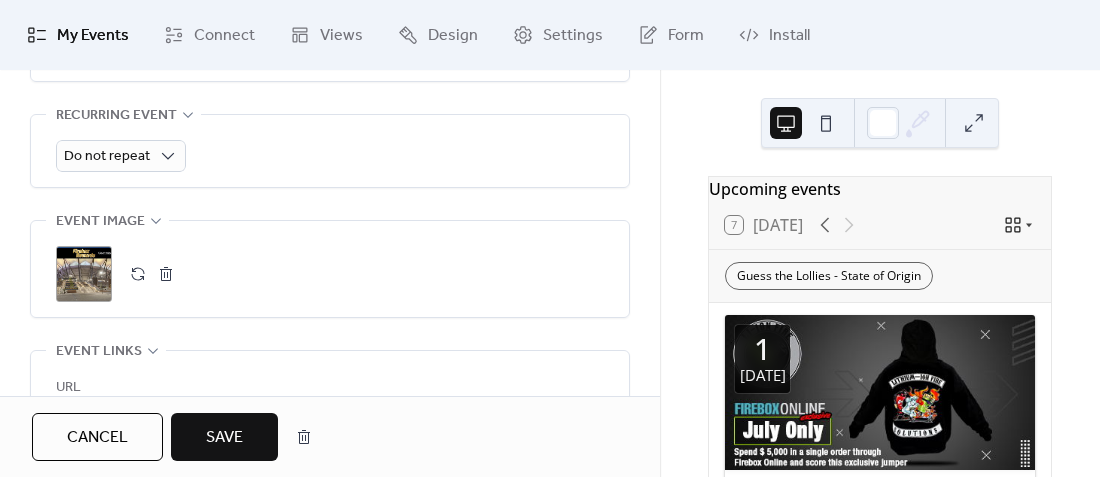 click on "Save" at bounding box center (224, 438) 